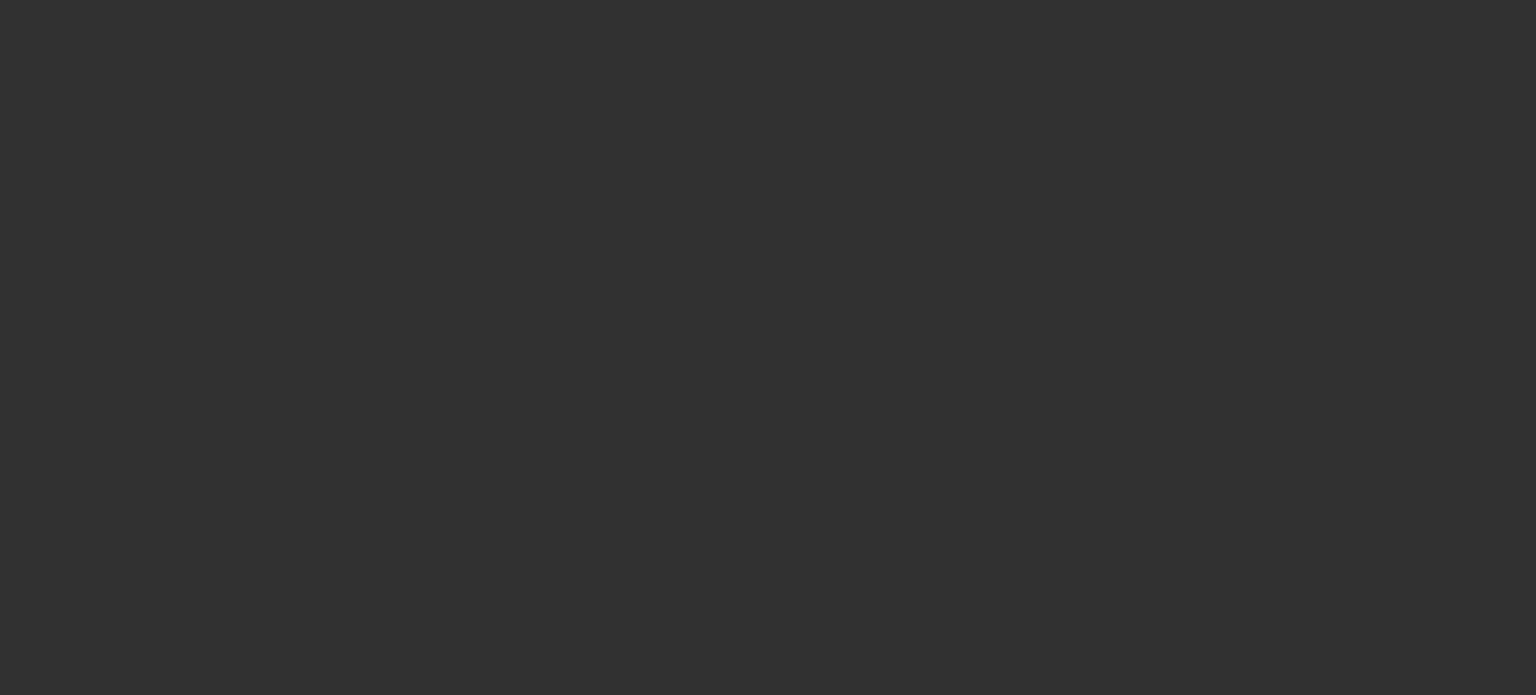scroll, scrollTop: 0, scrollLeft: 0, axis: both 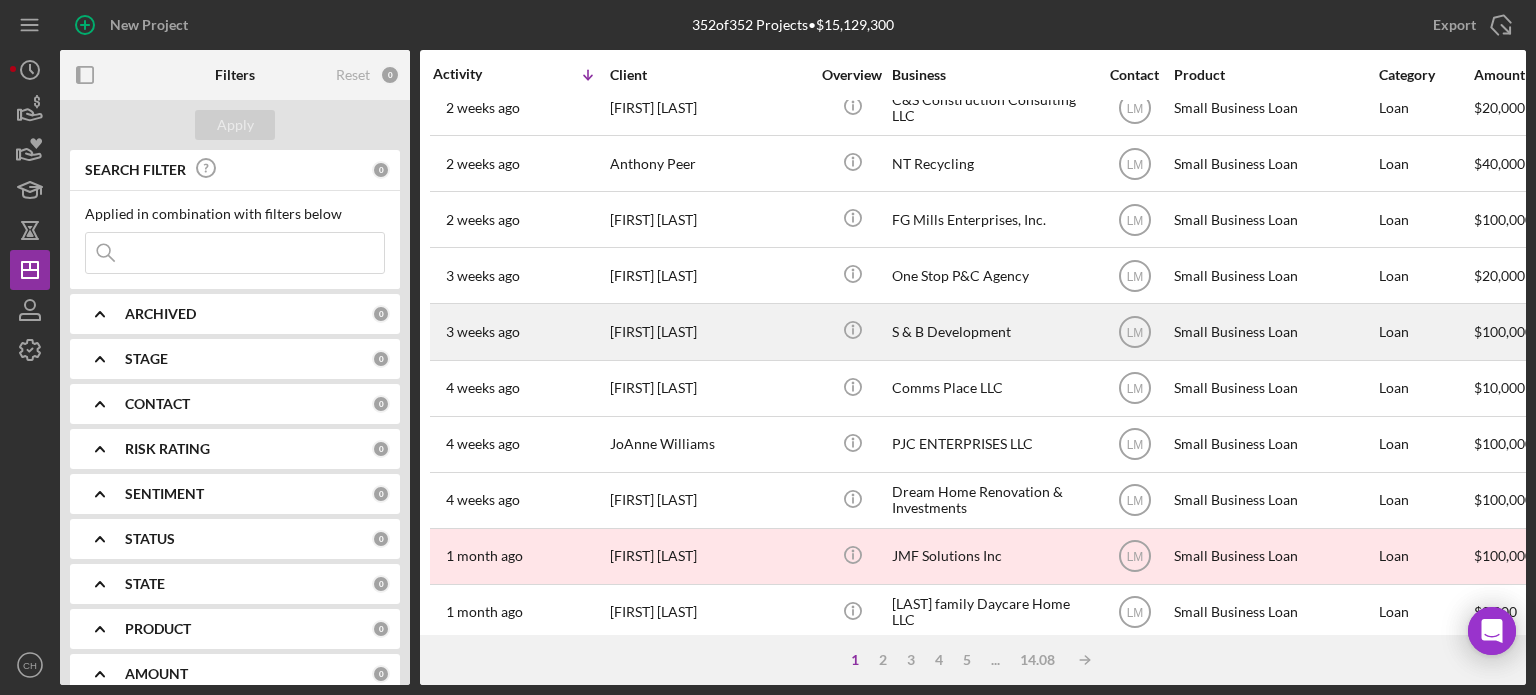 click on "[FIRST]  [LAST]" at bounding box center (710, 331) 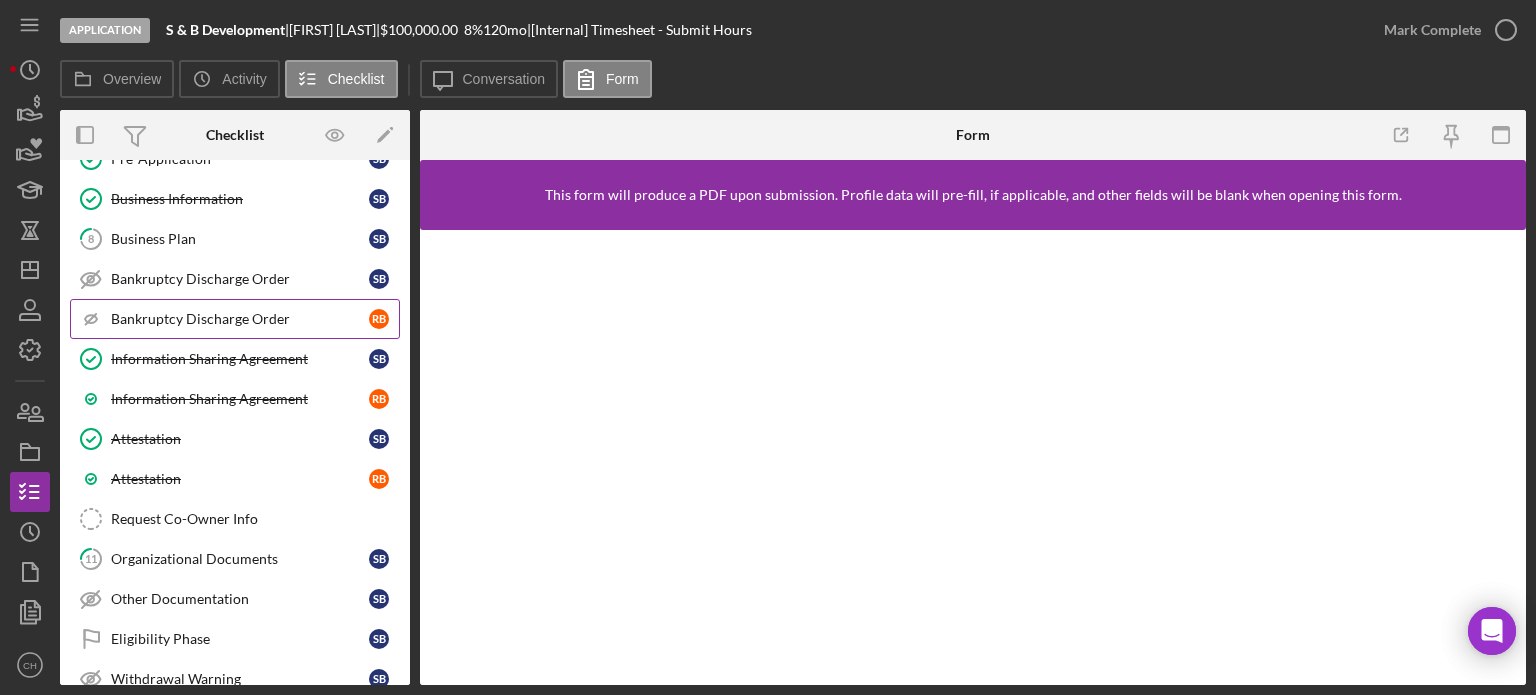 scroll, scrollTop: 400, scrollLeft: 0, axis: vertical 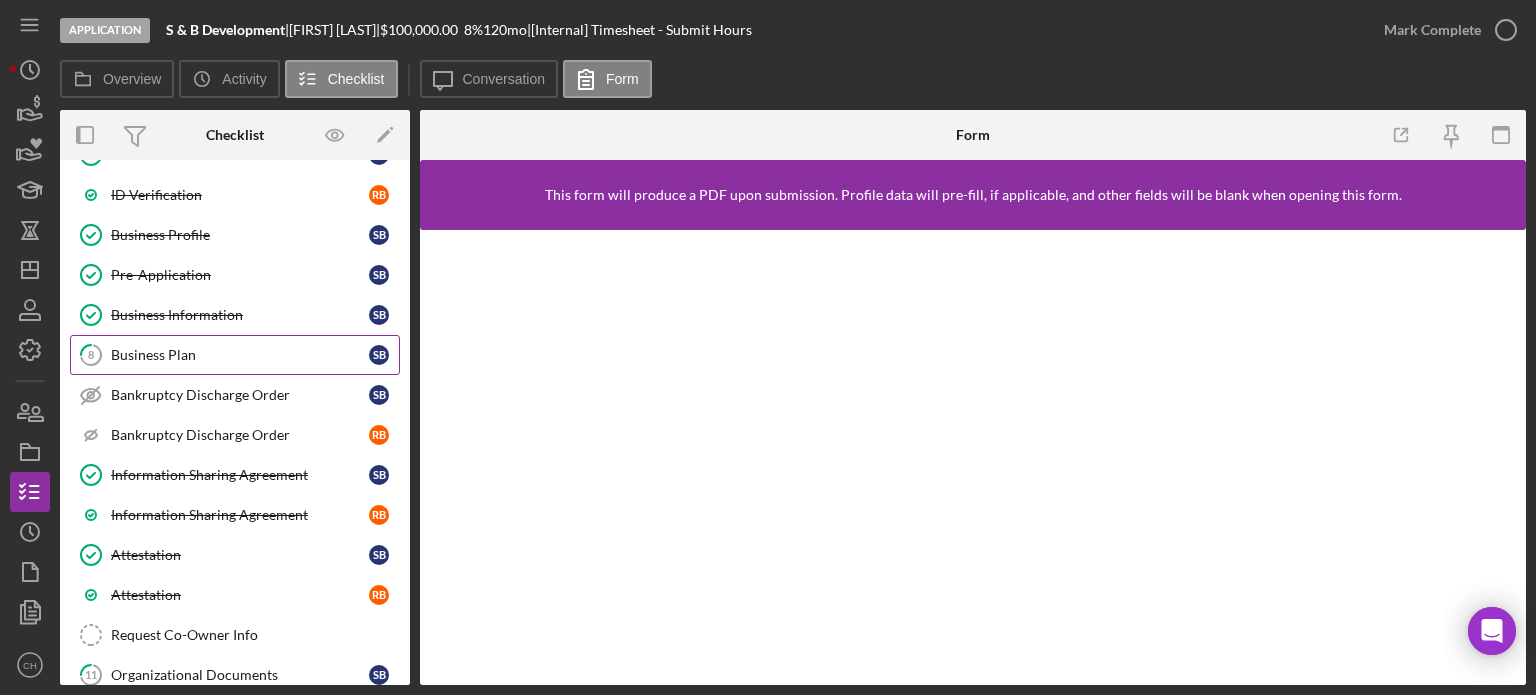 click on "Business Plan" at bounding box center [240, 355] 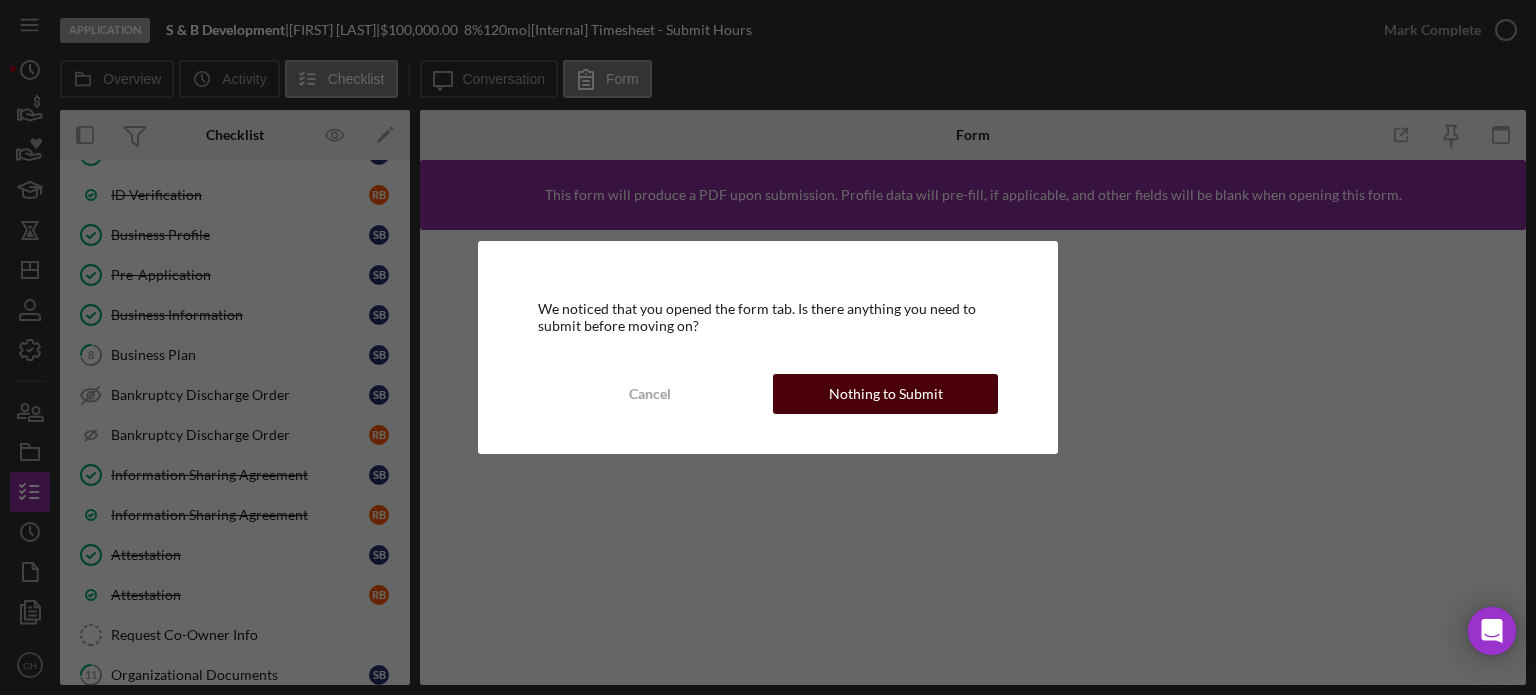 click on "Nothing to Submit" at bounding box center [886, 394] 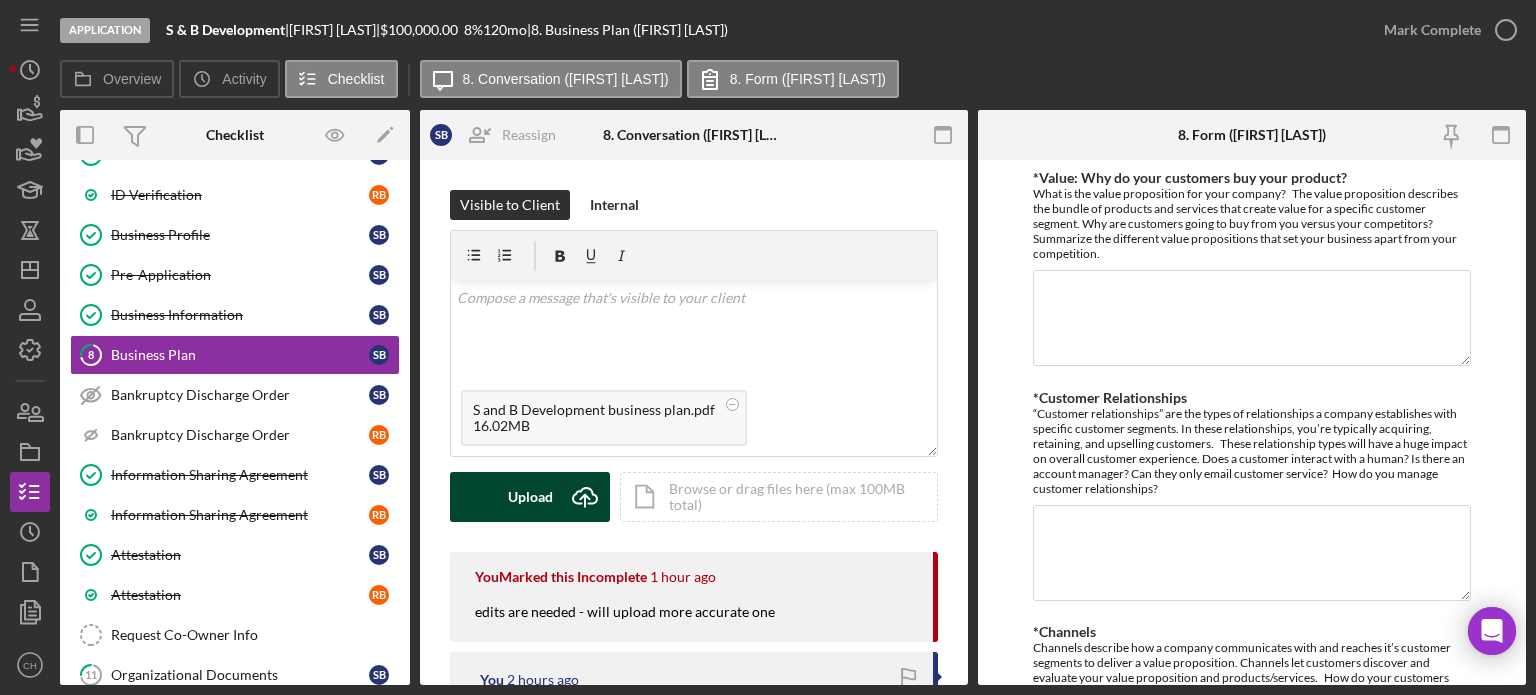 click on "Upload Icon/Upload" at bounding box center [530, 497] 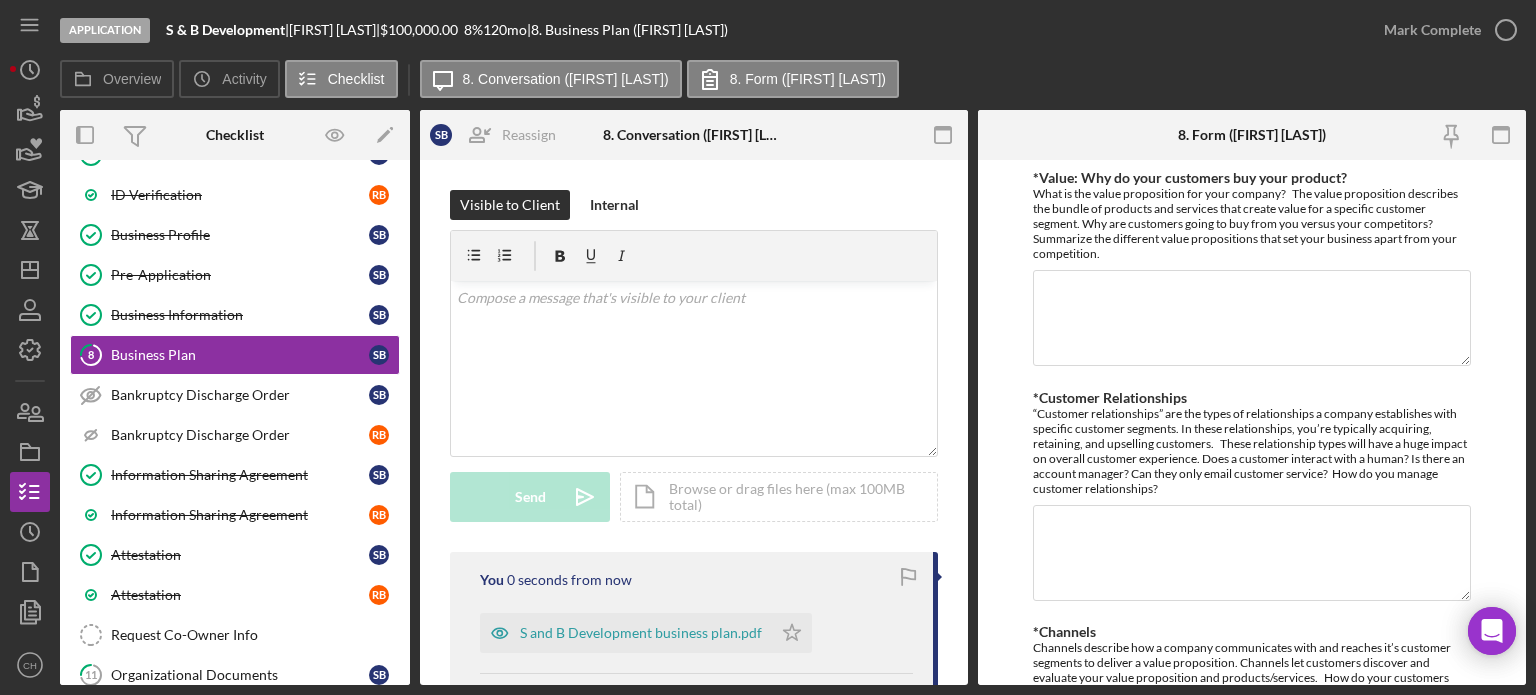click on "*Channels Channels describe how a company communicates with and reaches it’s customer segments to deliver a value proposition. Channels let customers discover and evaluate your value proposition and products/services.   How do your customers want to be reached? Social media, online store, a trade show for wholesale customers, etc.?   How do they want to purchase: brick & mortar vs. online? Third party stores- etsy, amazon, big box stores?  What channels do you use to reach customers?" at bounding box center [1252, 684] 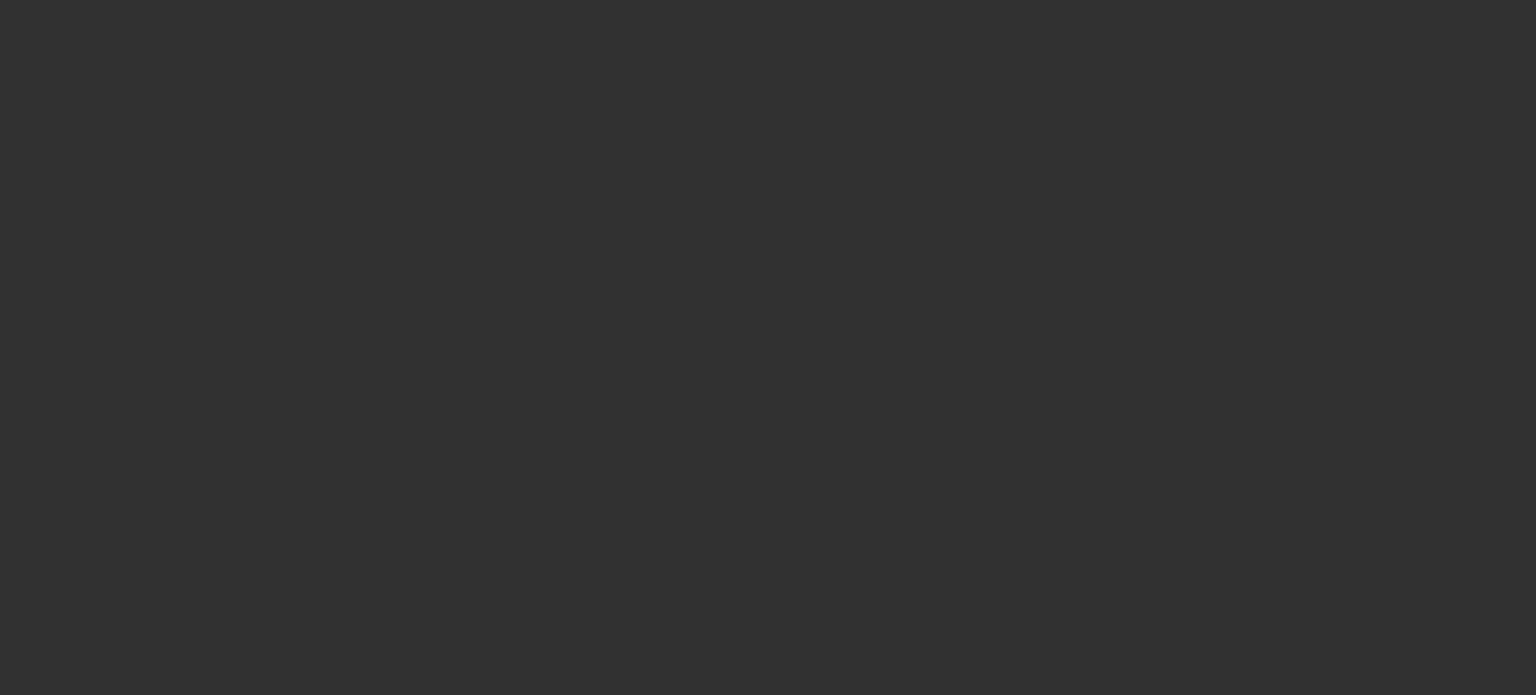 scroll, scrollTop: 0, scrollLeft: 0, axis: both 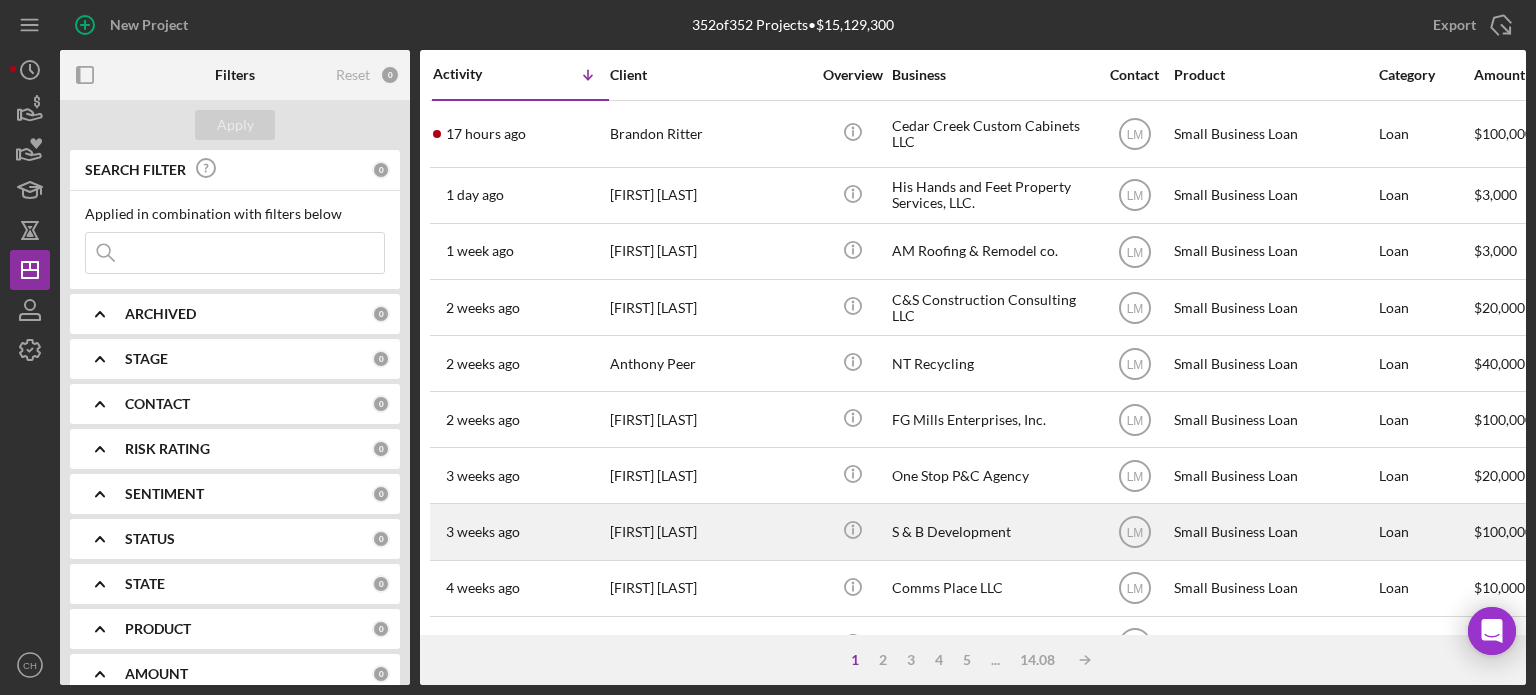 click on "[FIRST]  [LAST]" at bounding box center (710, 531) 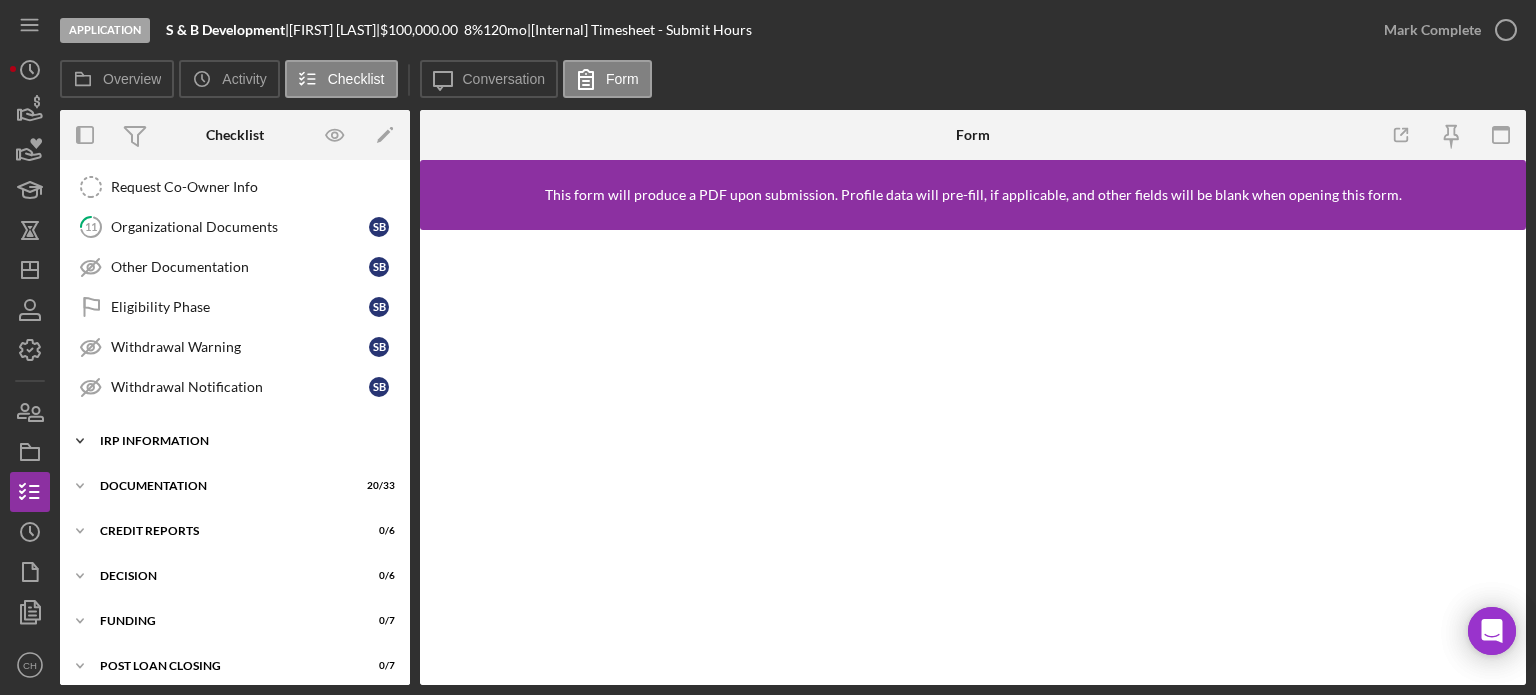 click on "IRP Information" at bounding box center (242, 441) 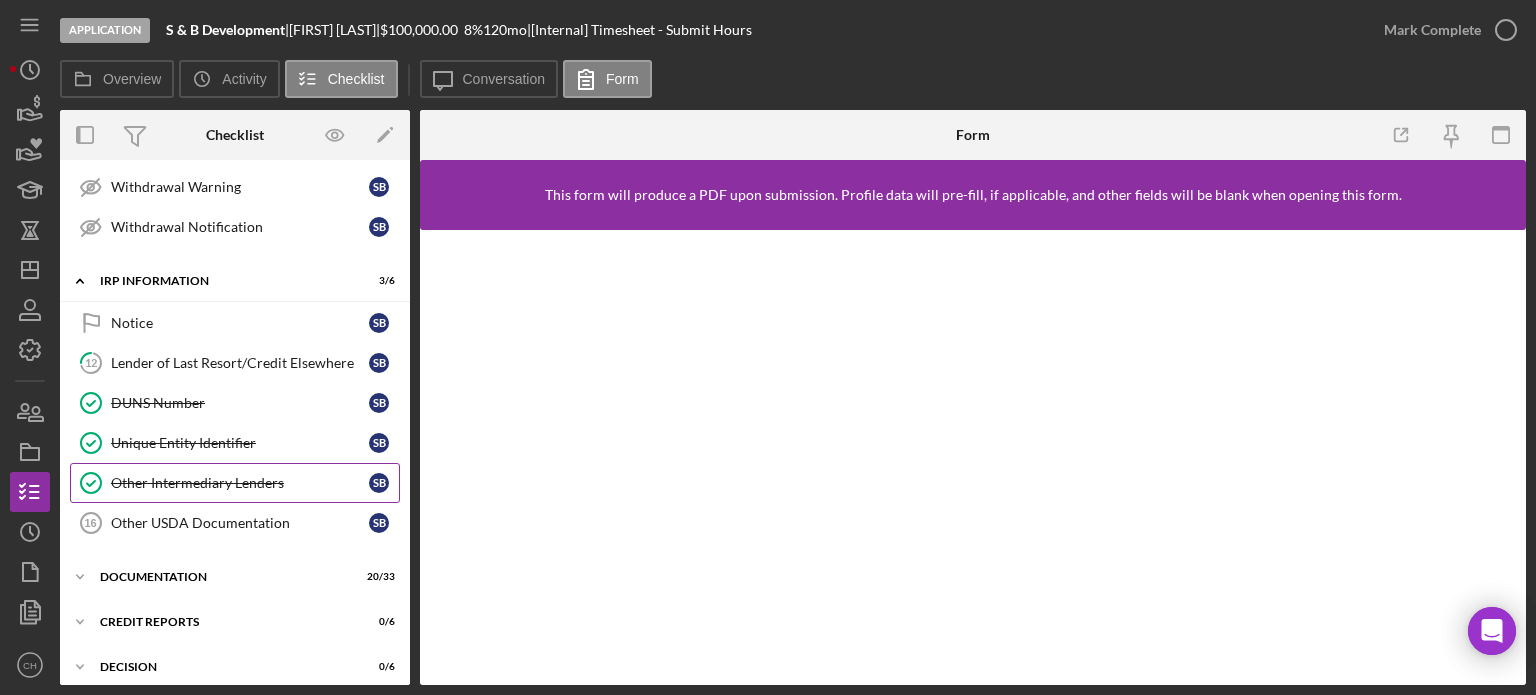 scroll, scrollTop: 1048, scrollLeft: 0, axis: vertical 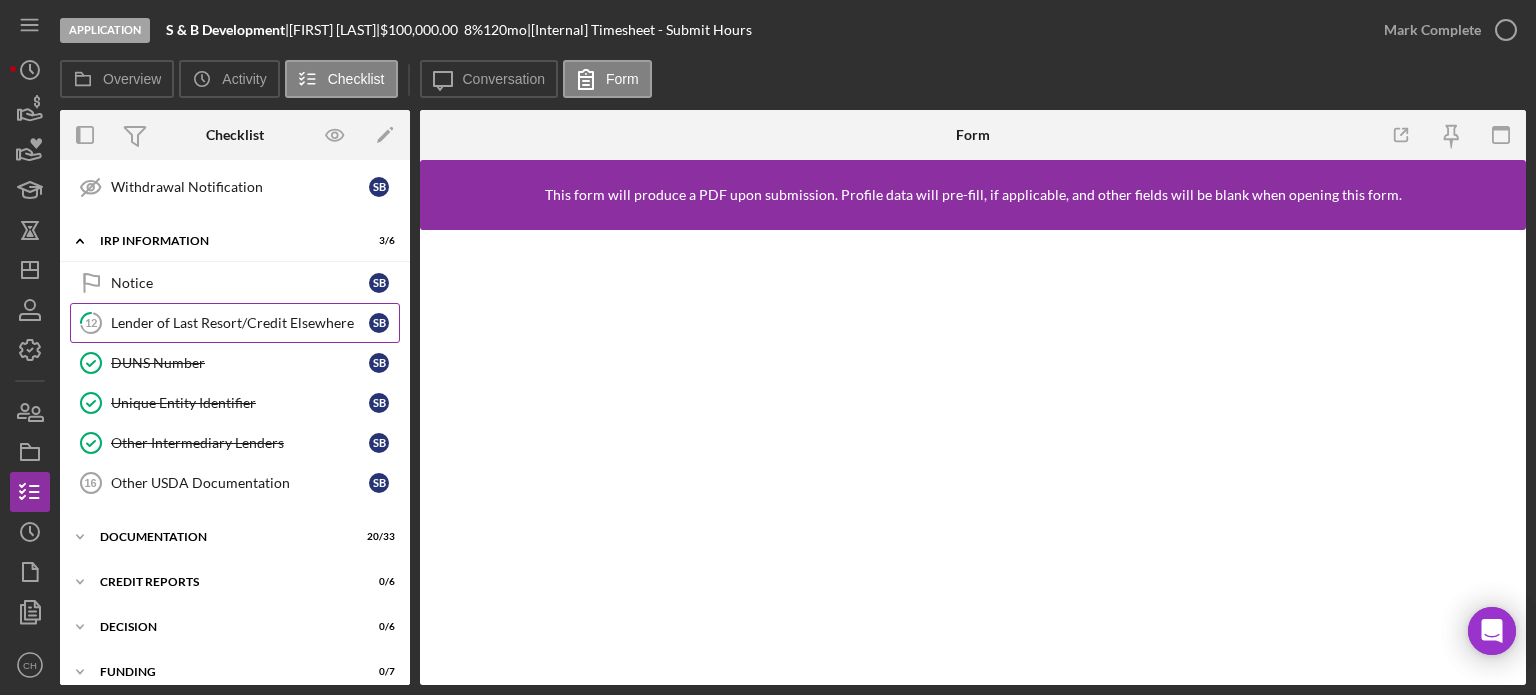 click on "Lender of Last Resort/Credit Elsewhere" at bounding box center [240, 323] 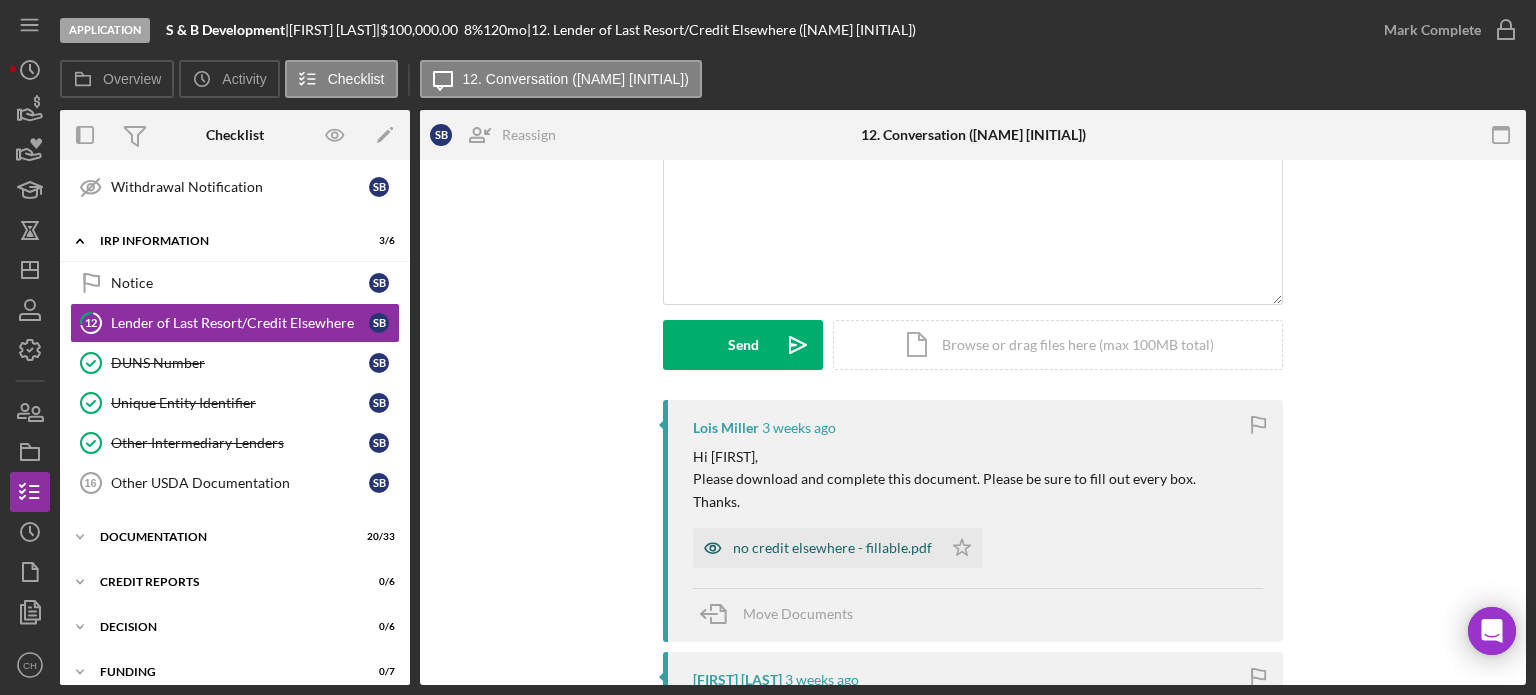 scroll, scrollTop: 300, scrollLeft: 0, axis: vertical 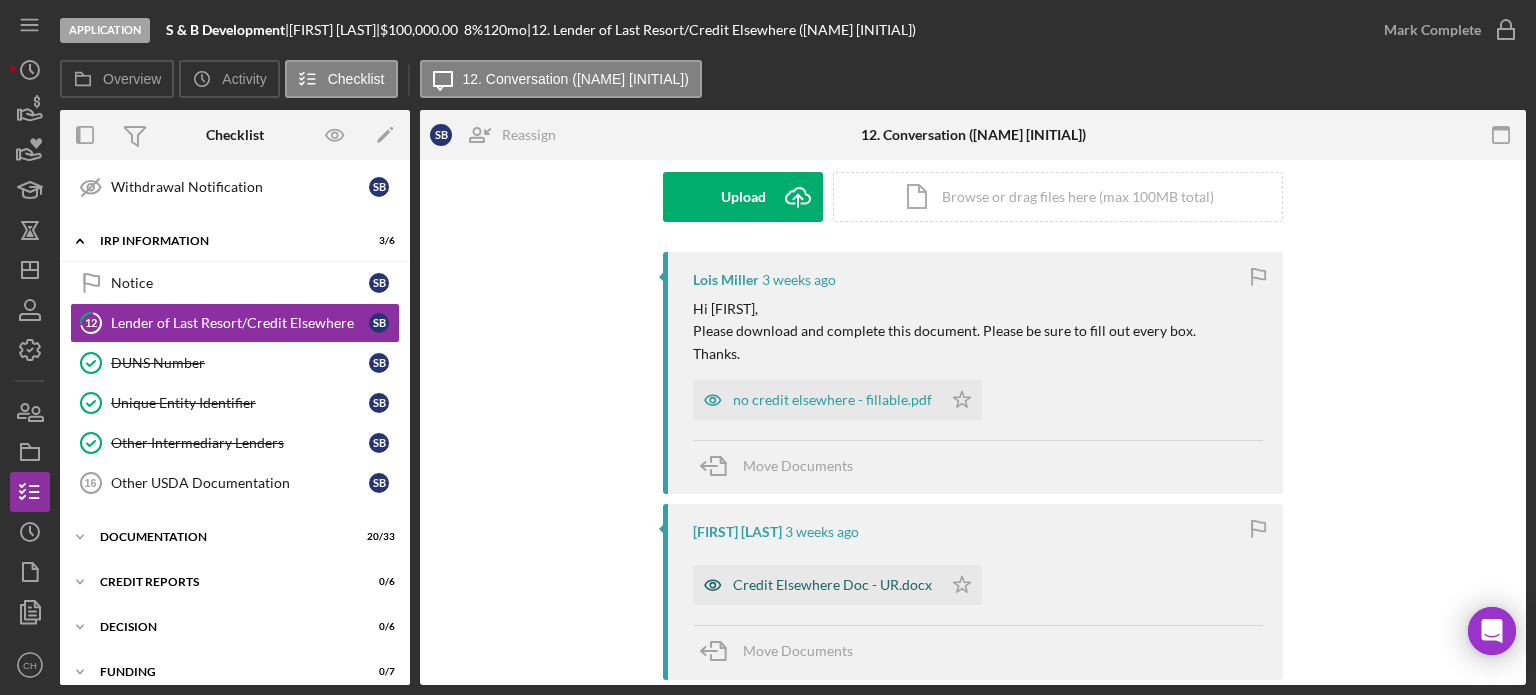 click on "Credit Elsewhere Doc - UR.docx" at bounding box center (832, 585) 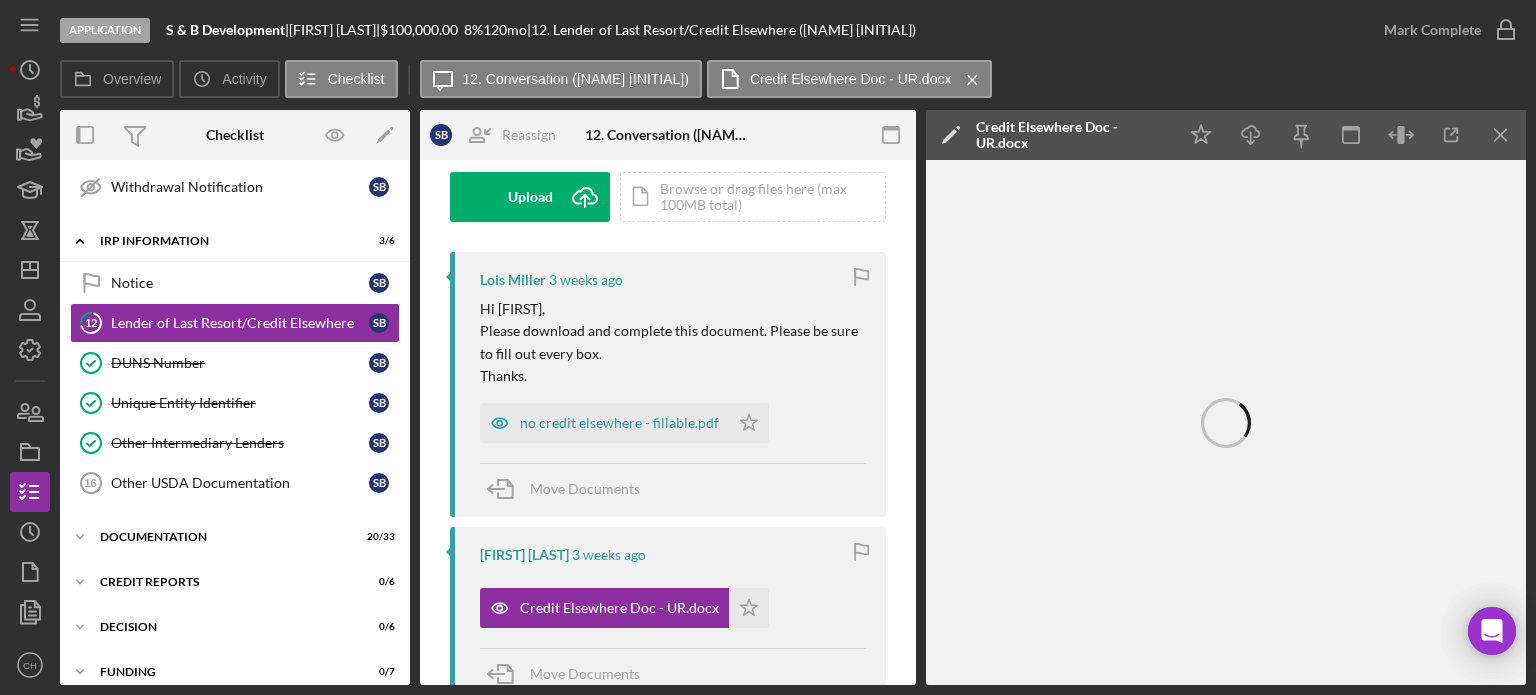 scroll, scrollTop: 400, scrollLeft: 0, axis: vertical 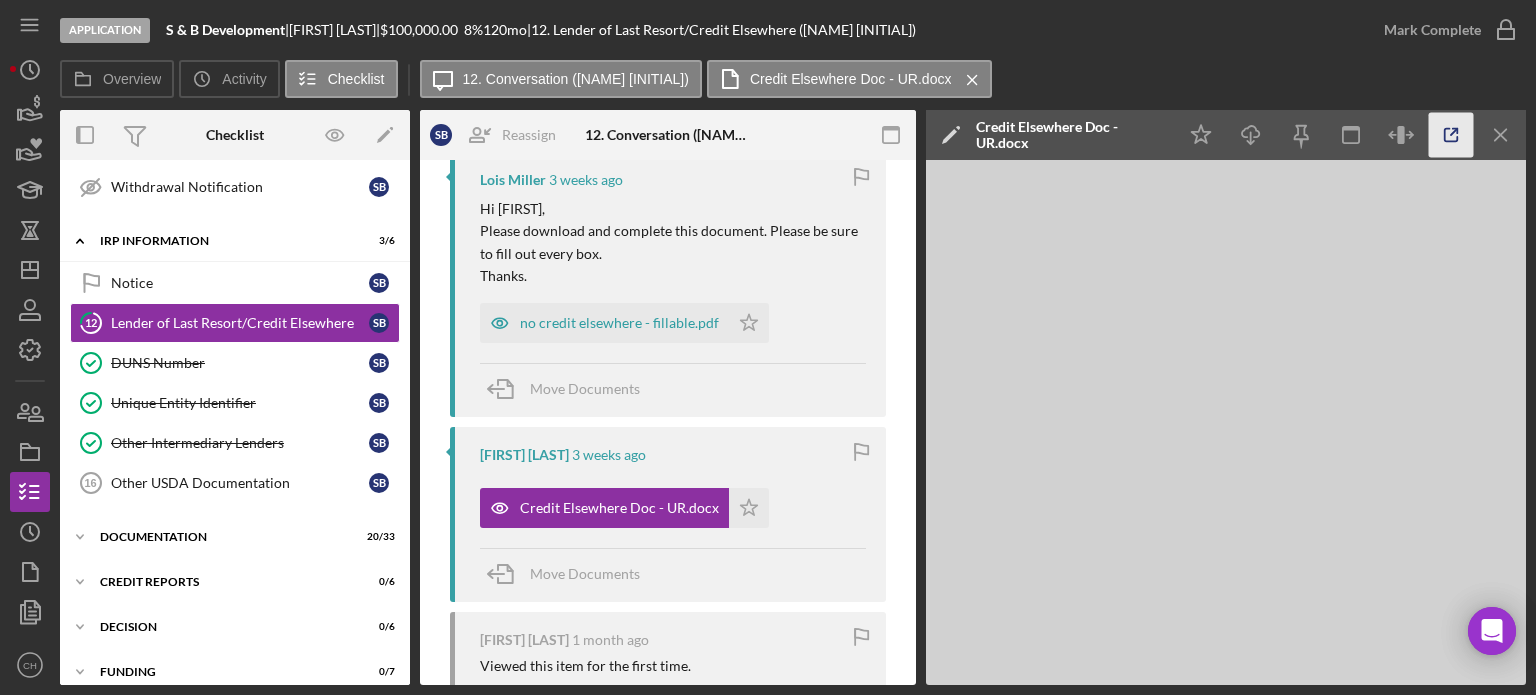click 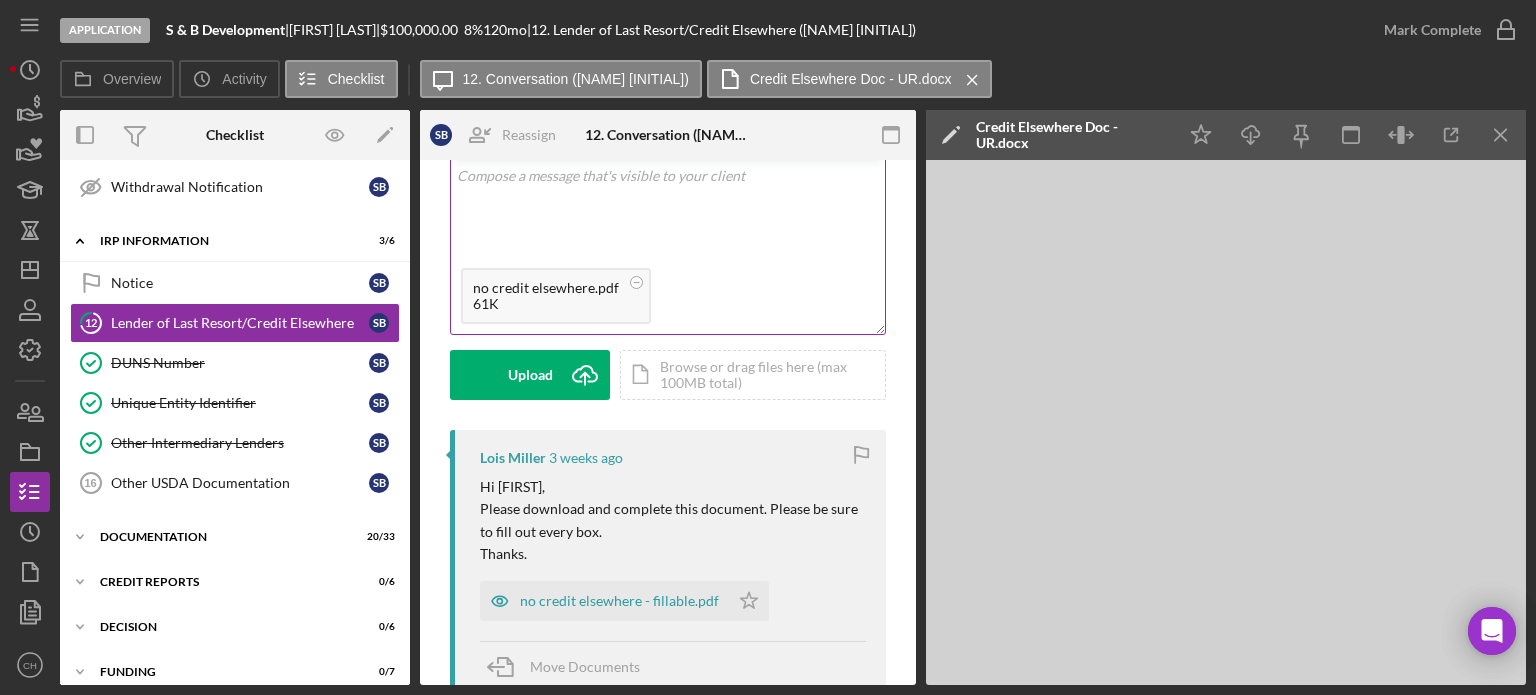 scroll, scrollTop: 0, scrollLeft: 0, axis: both 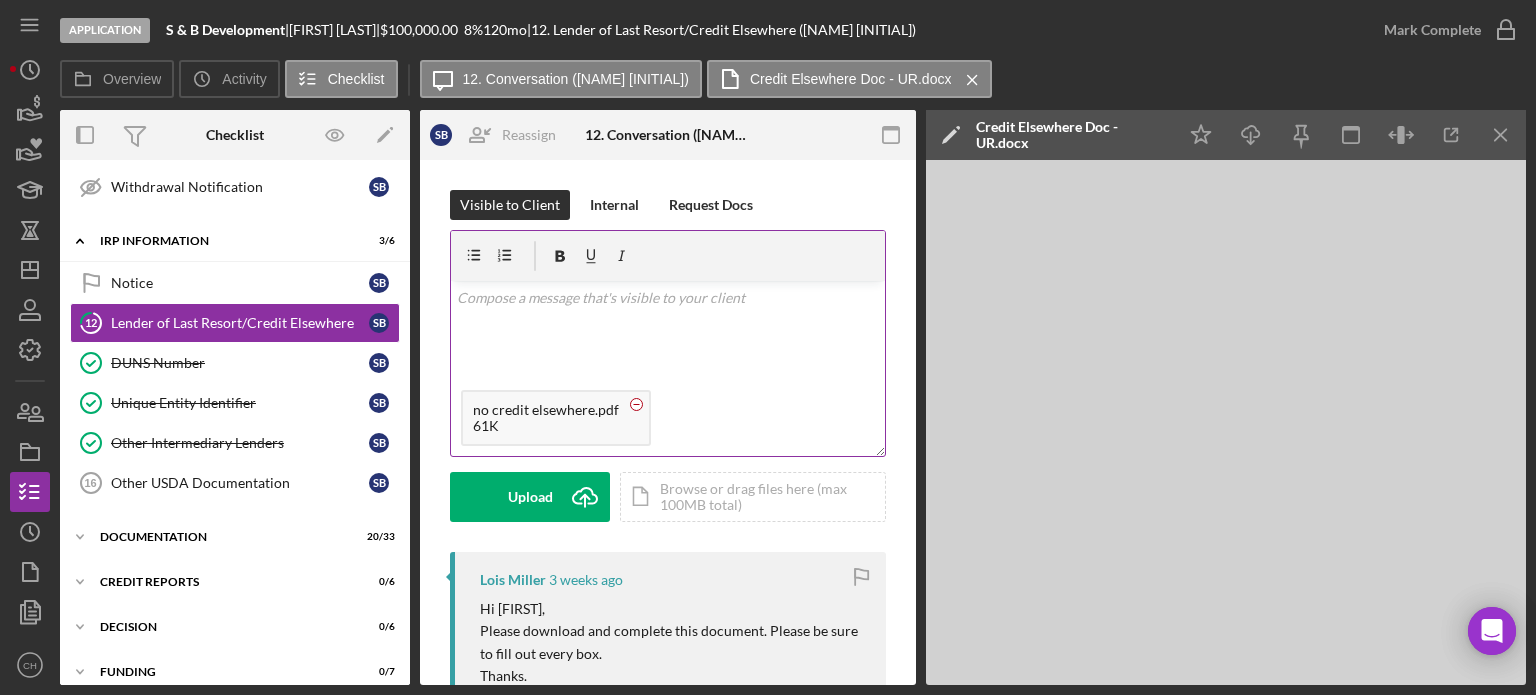 click 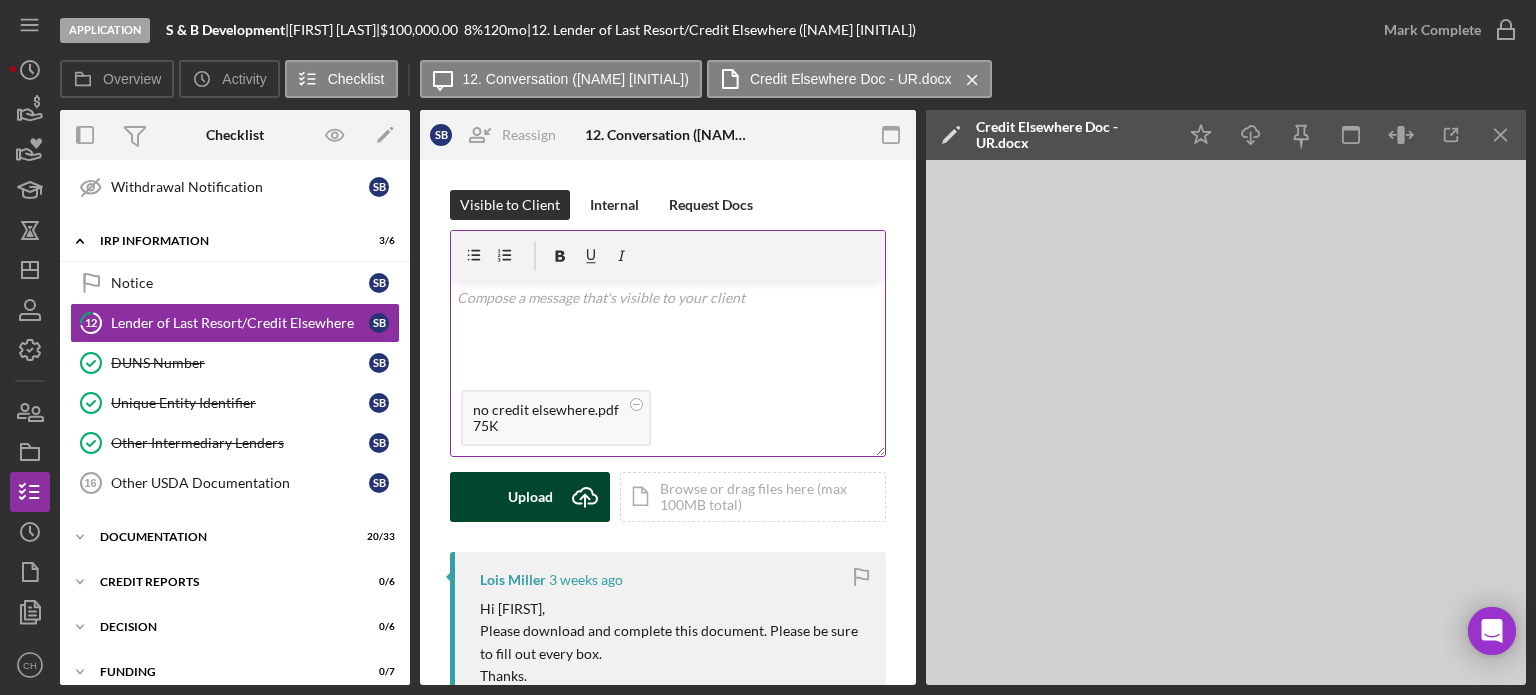 click on "Upload" at bounding box center (530, 497) 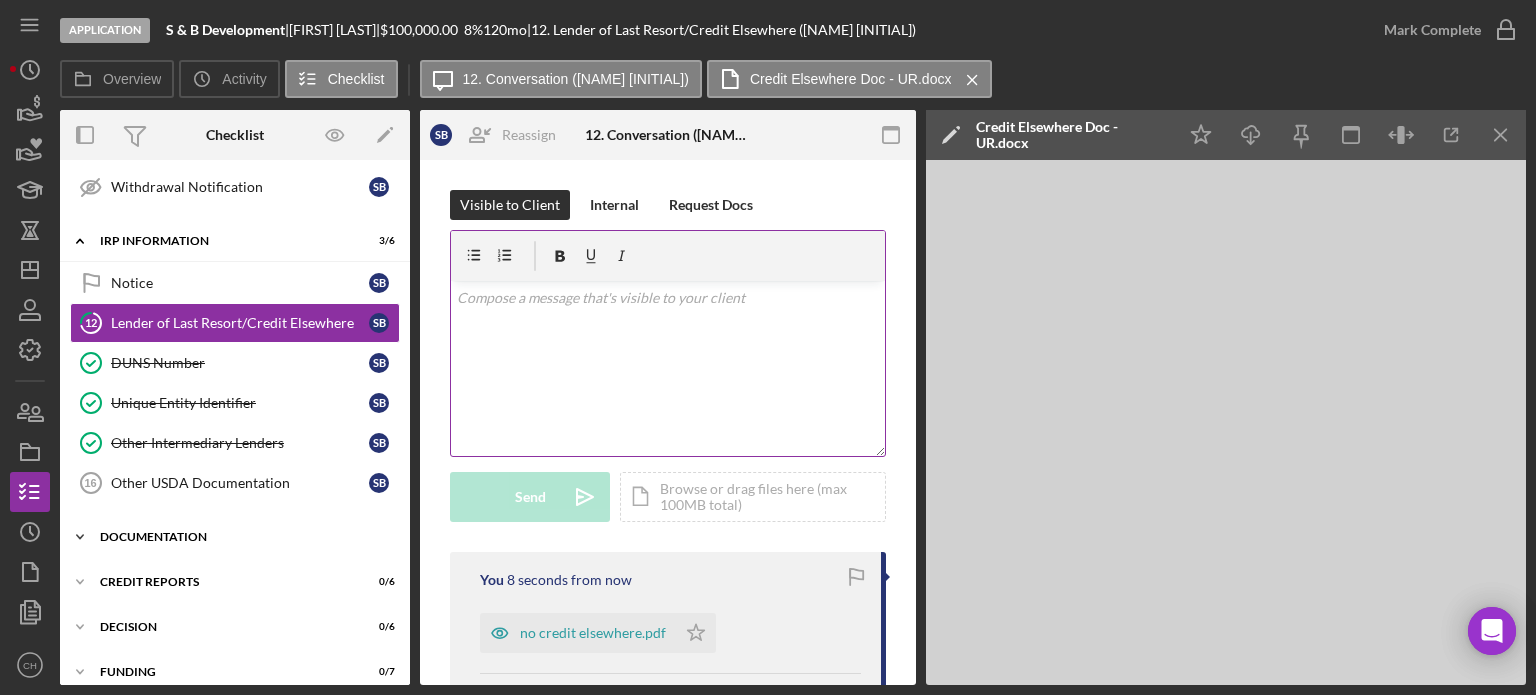 click on "Icon/Expander Documentation 20 / 33" at bounding box center (235, 537) 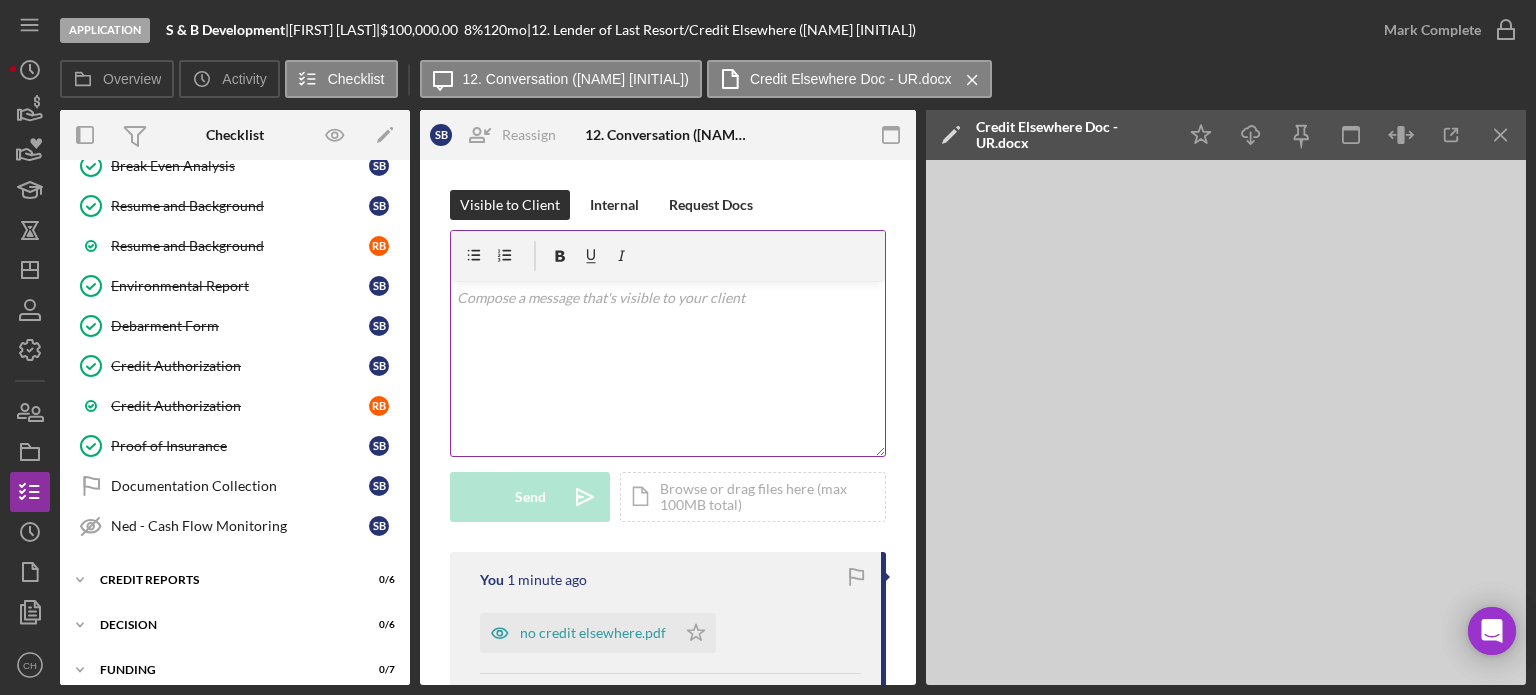 scroll, scrollTop: 2414, scrollLeft: 0, axis: vertical 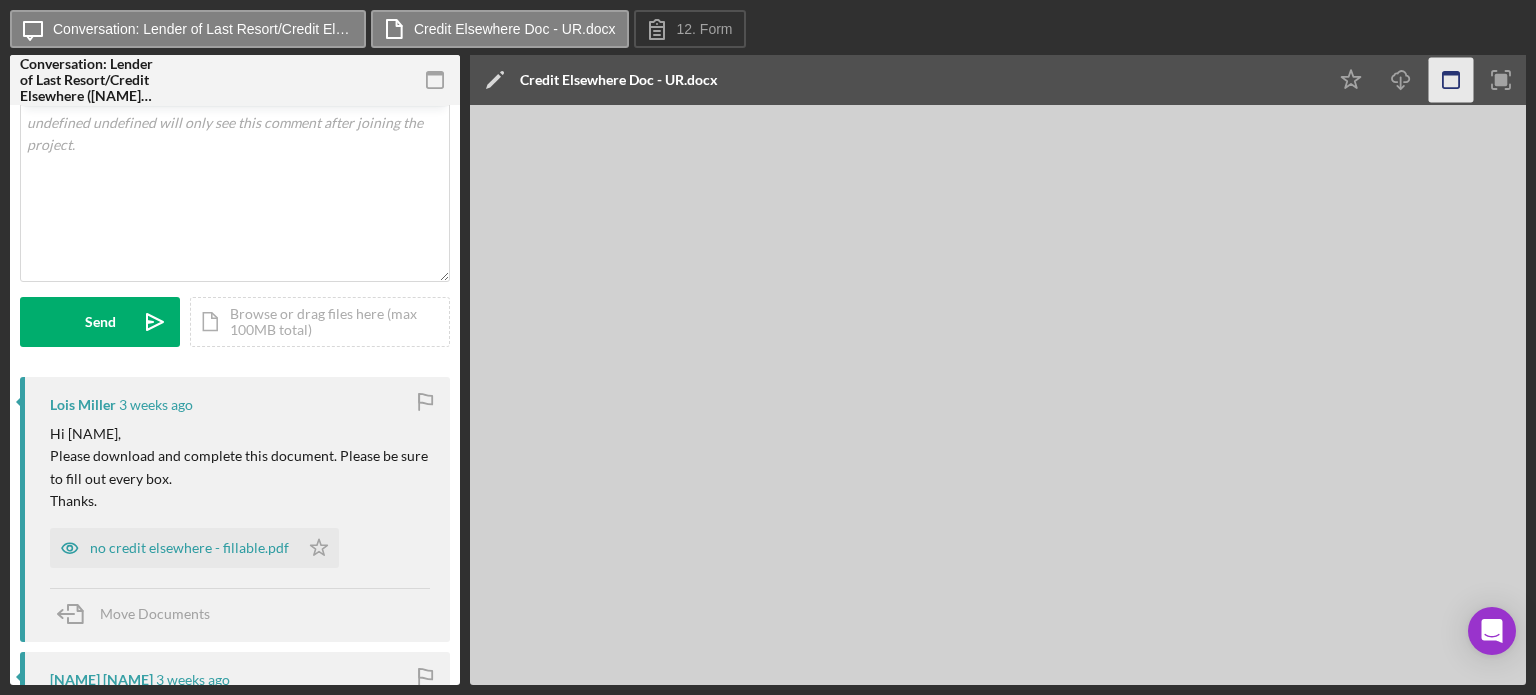 click 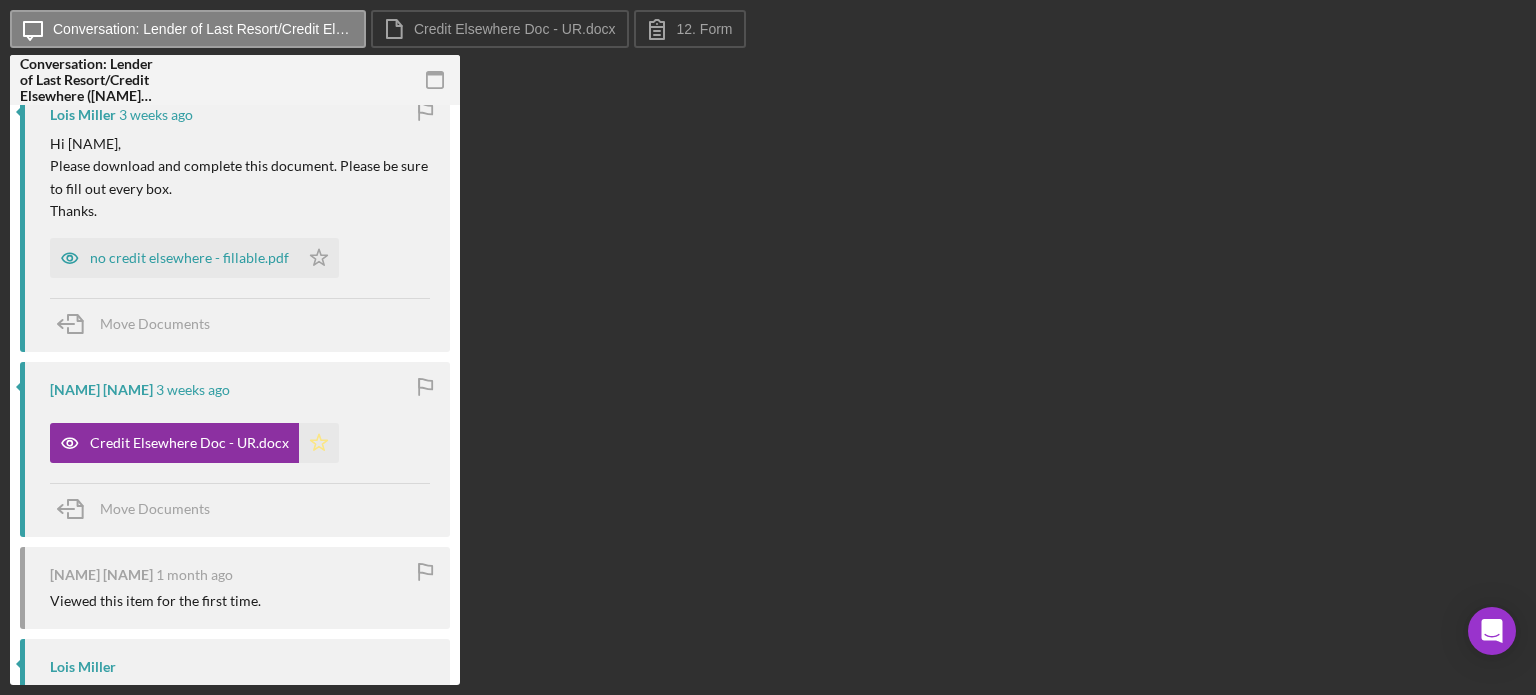 scroll, scrollTop: 400, scrollLeft: 0, axis: vertical 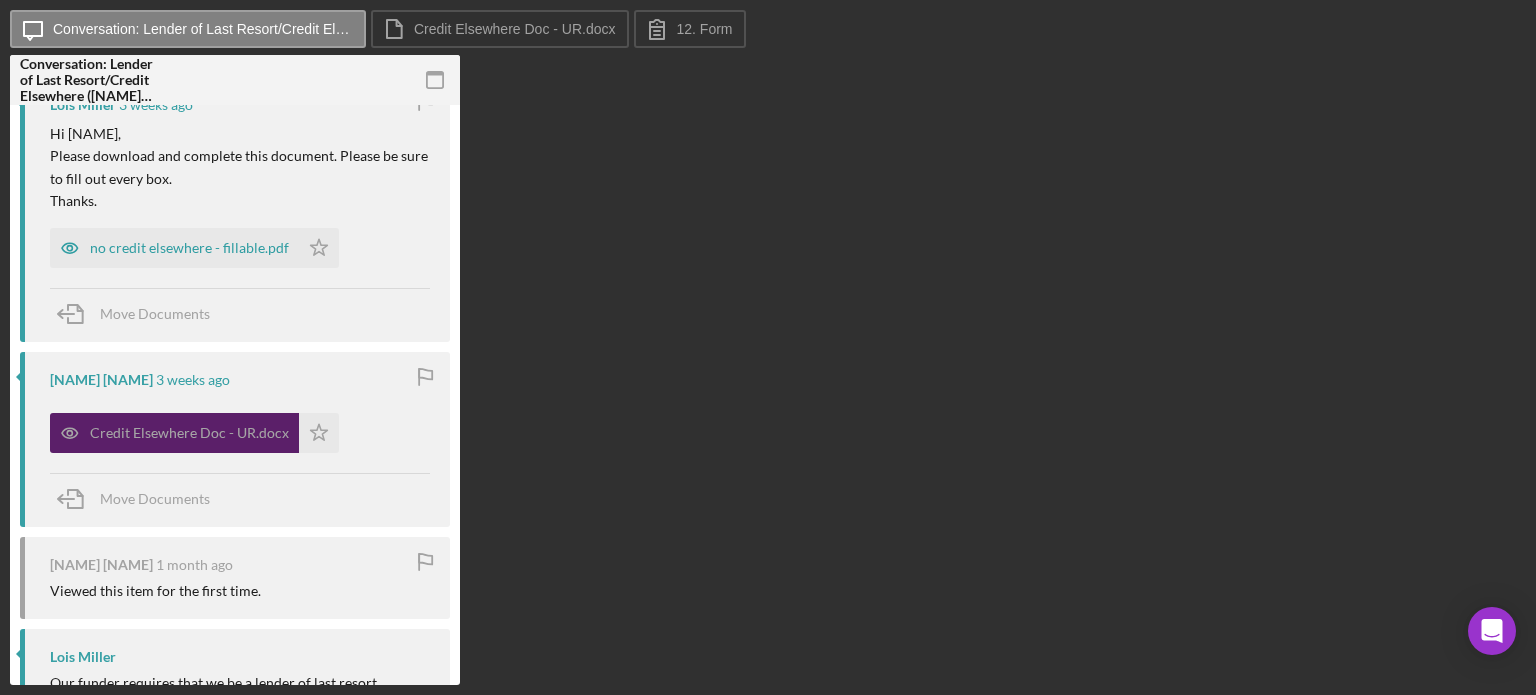 drag, startPoint x: 244, startPoint y: 434, endPoint x: 214, endPoint y: 427, distance: 30.805843 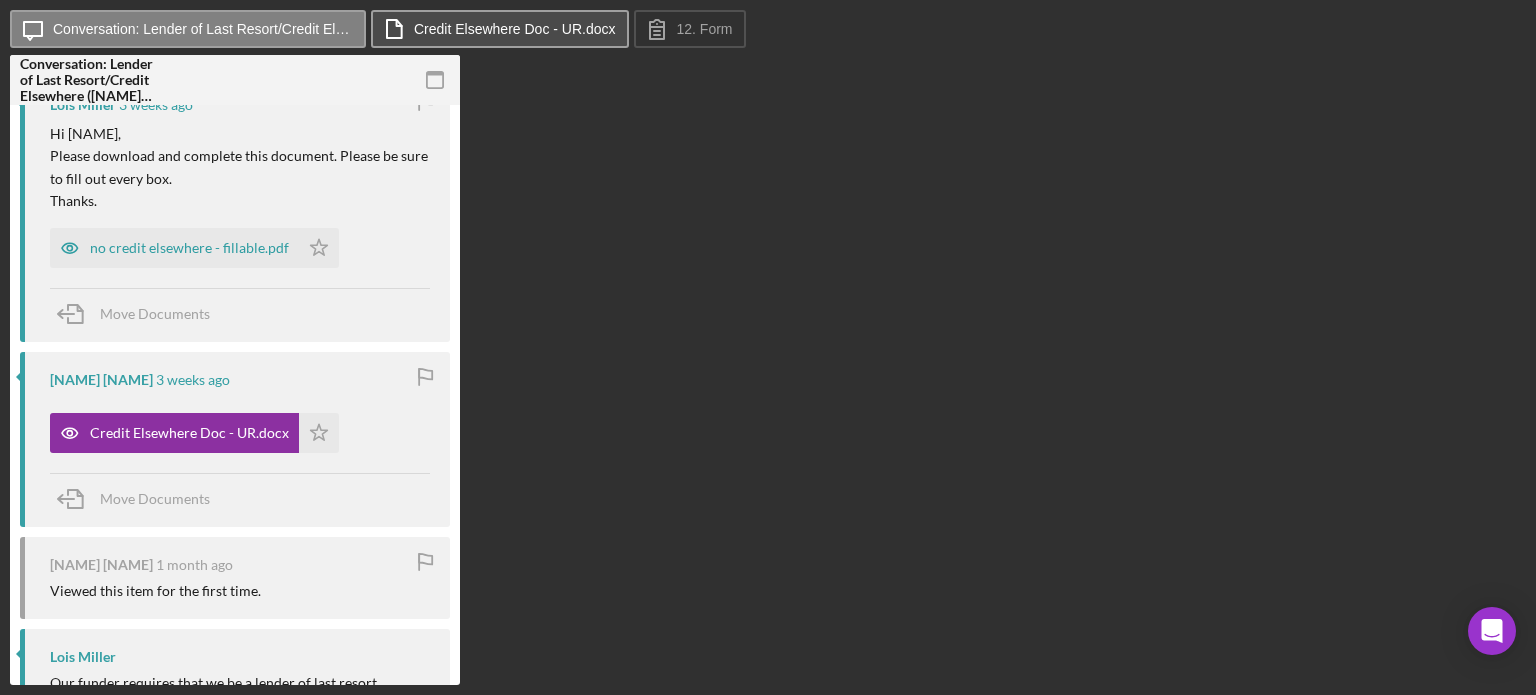 click on "Credit Elsewhere Doc - UR.docx" at bounding box center [500, 29] 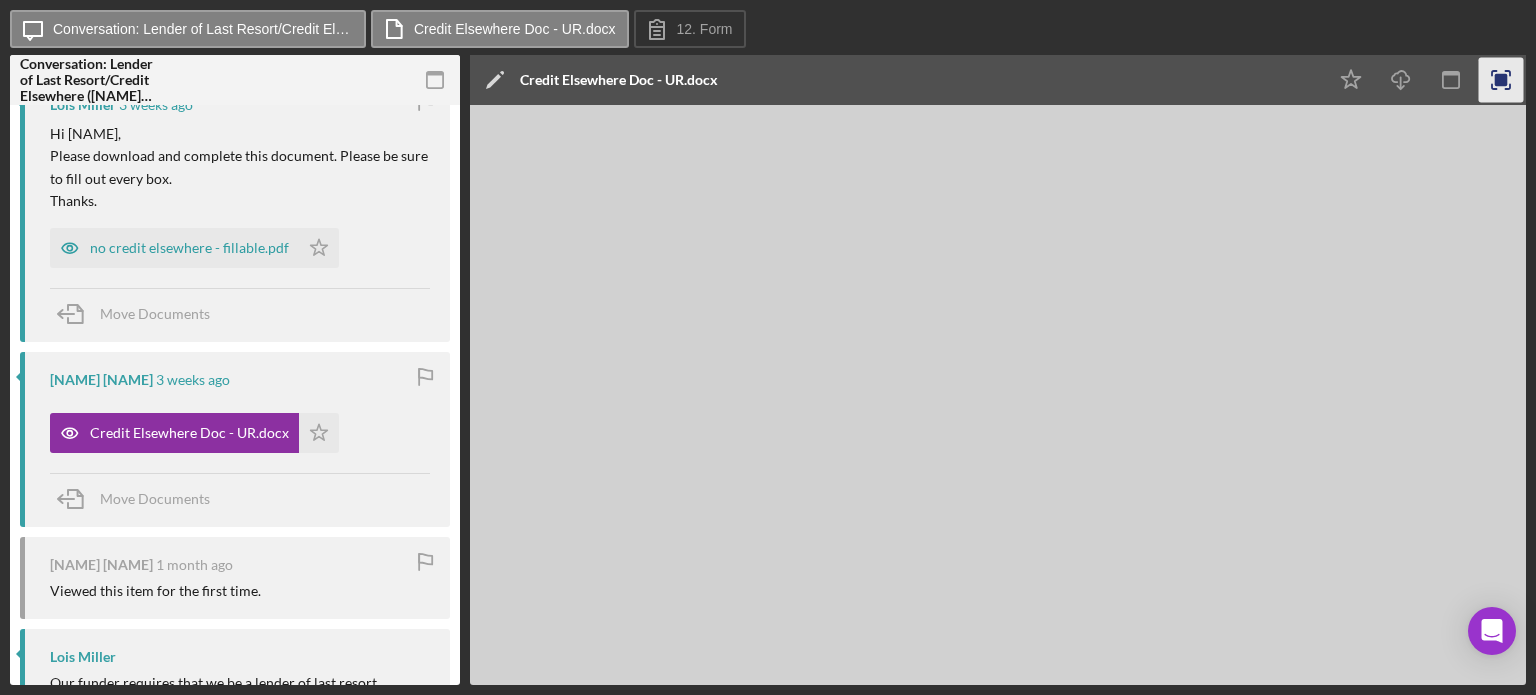 click 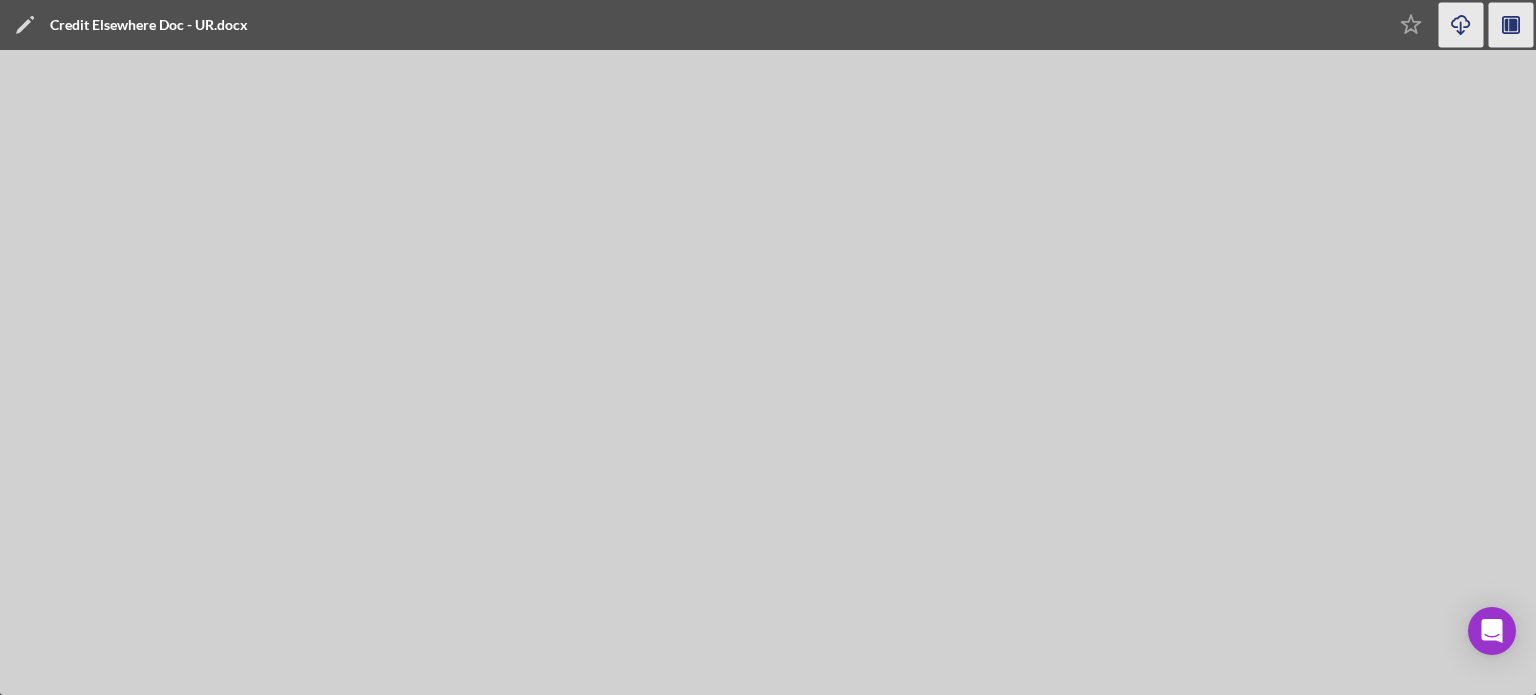 click on "Icon/Download" 